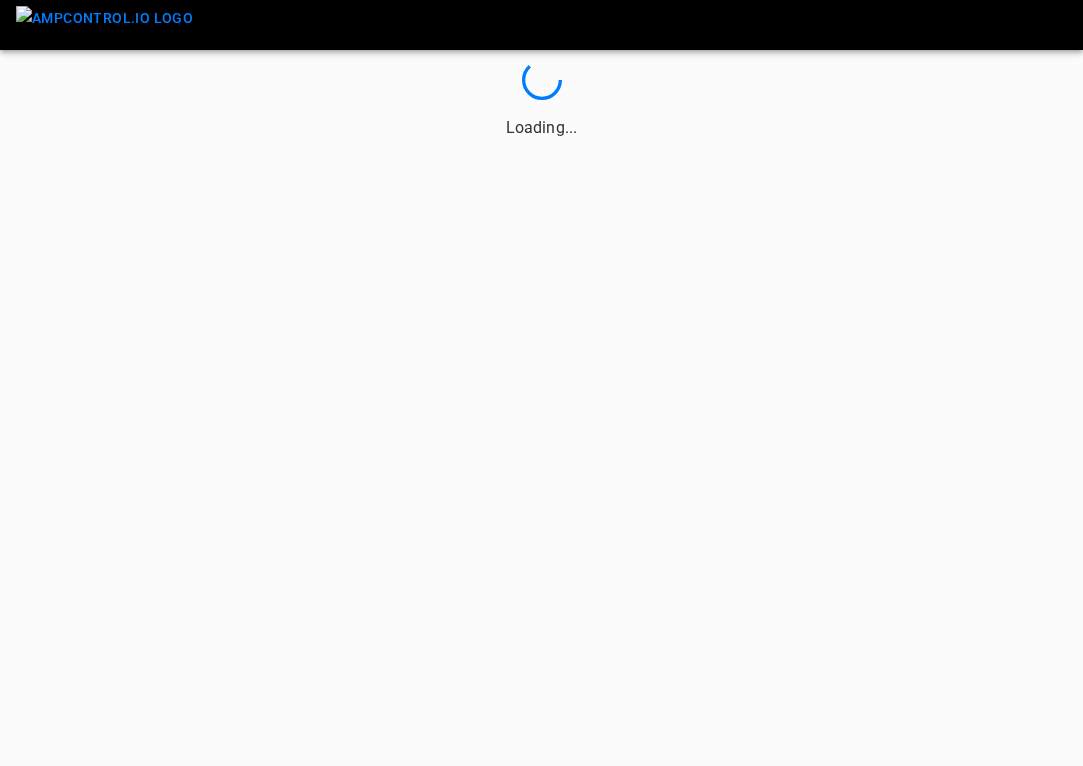 scroll, scrollTop: 0, scrollLeft: 0, axis: both 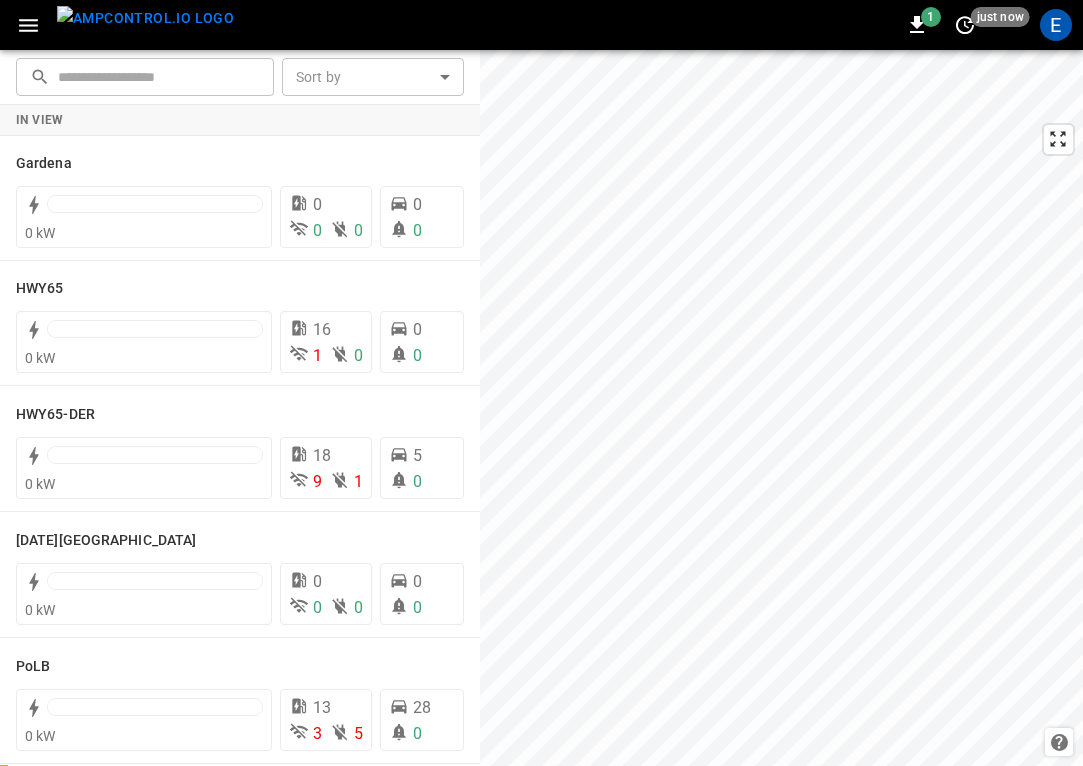 click at bounding box center (145, 18) 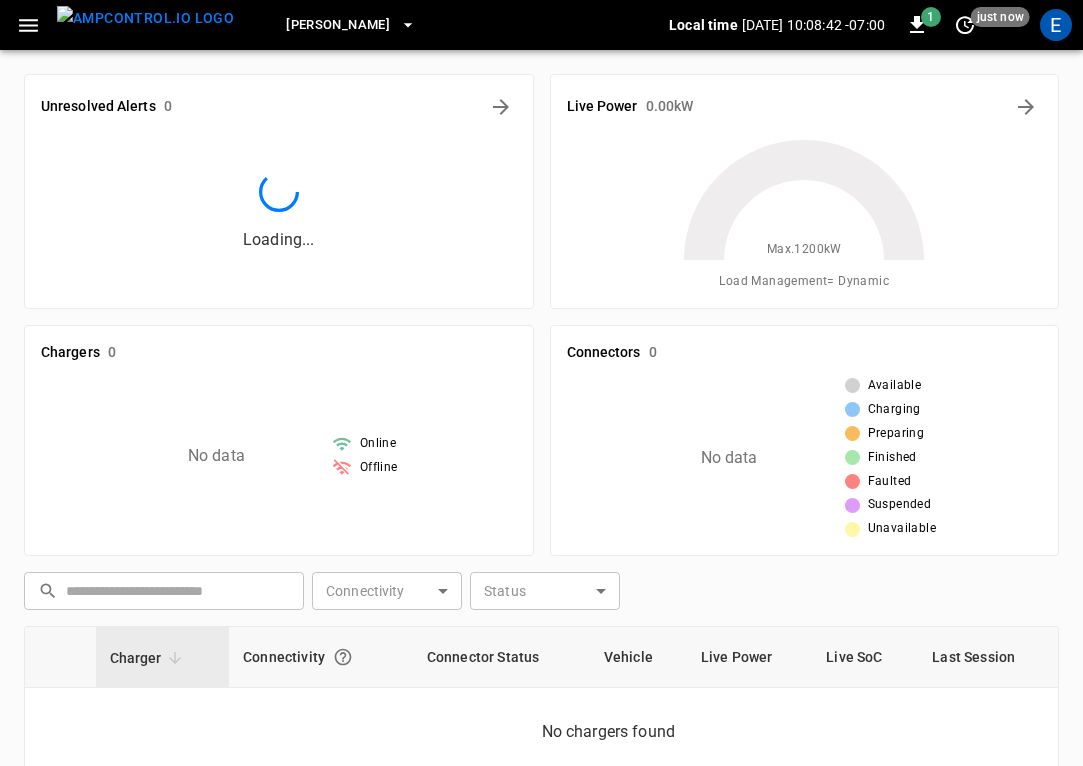 click on "[PERSON_NAME]" at bounding box center (351, 25) 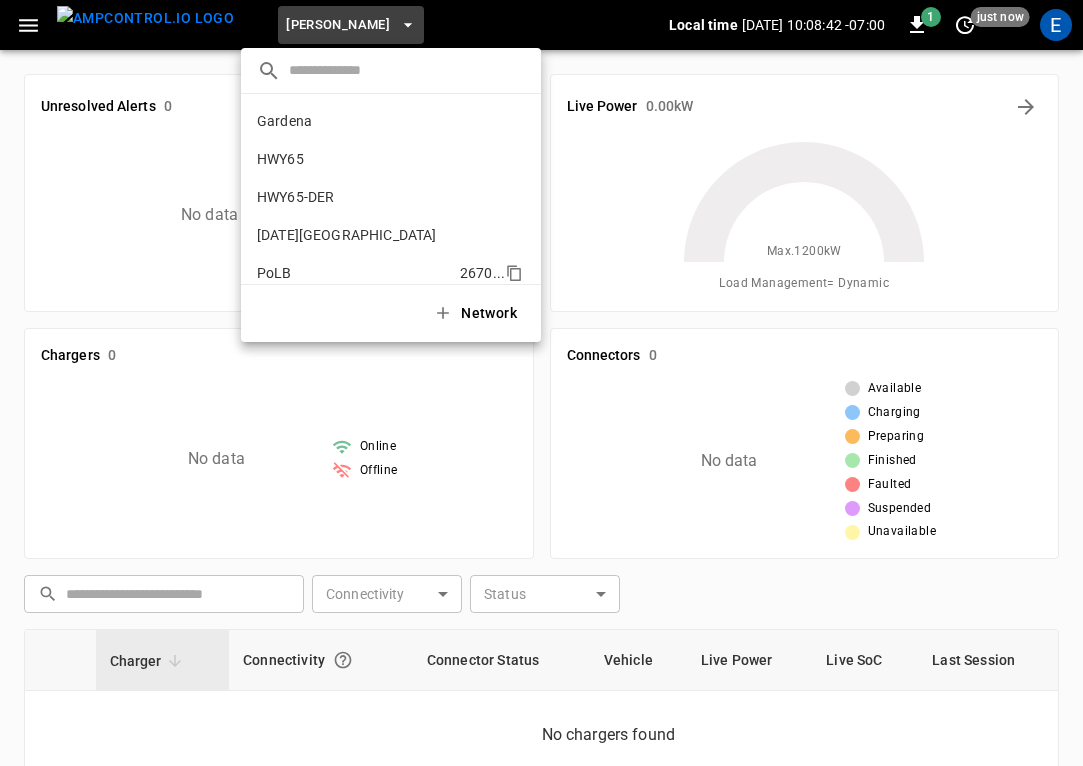 scroll, scrollTop: 130, scrollLeft: 0, axis: vertical 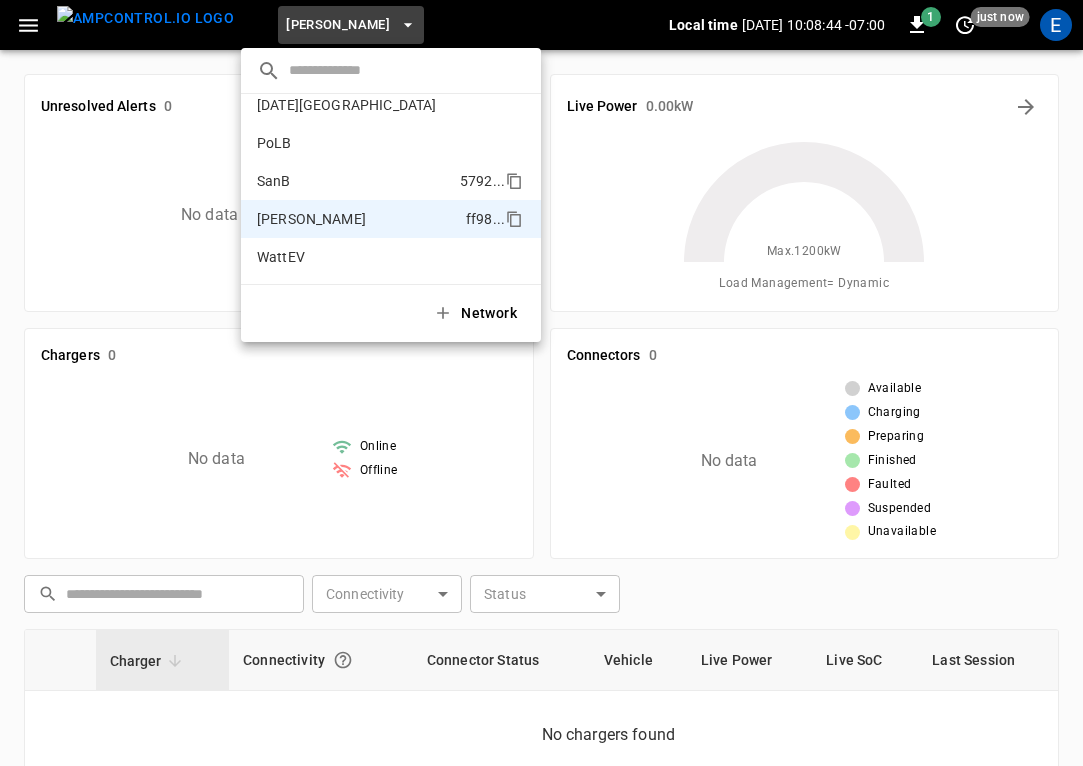click on "SanB 5792 ..." at bounding box center (391, 181) 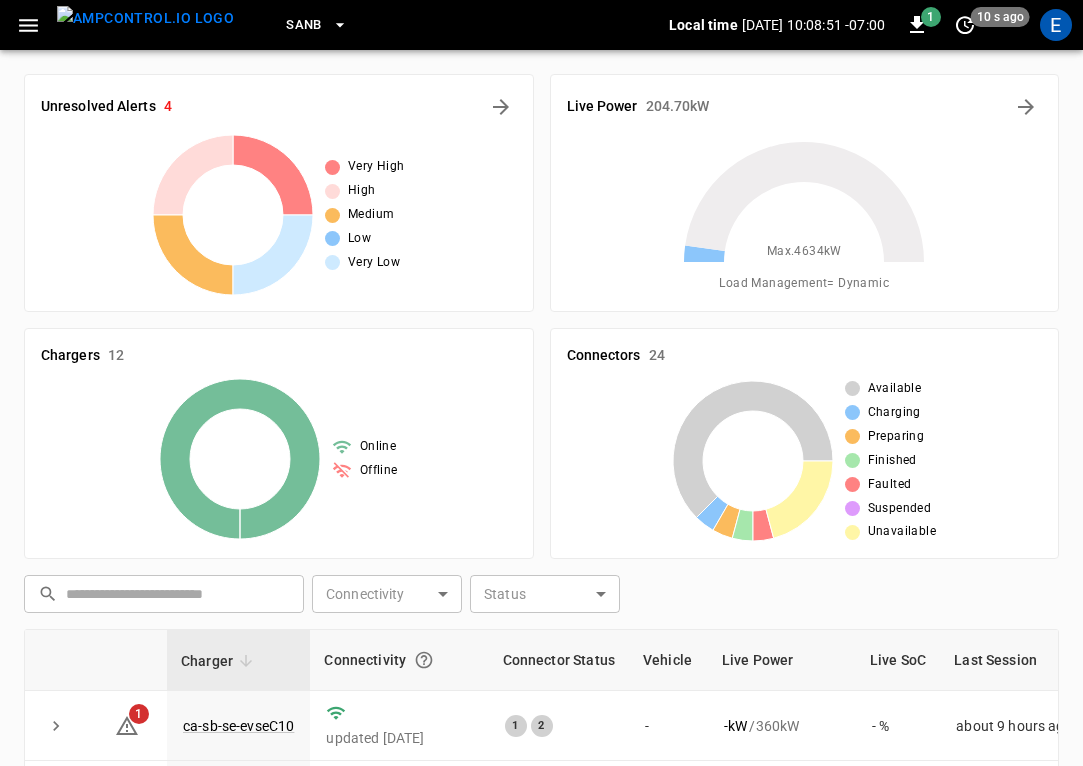 scroll, scrollTop: 476, scrollLeft: 0, axis: vertical 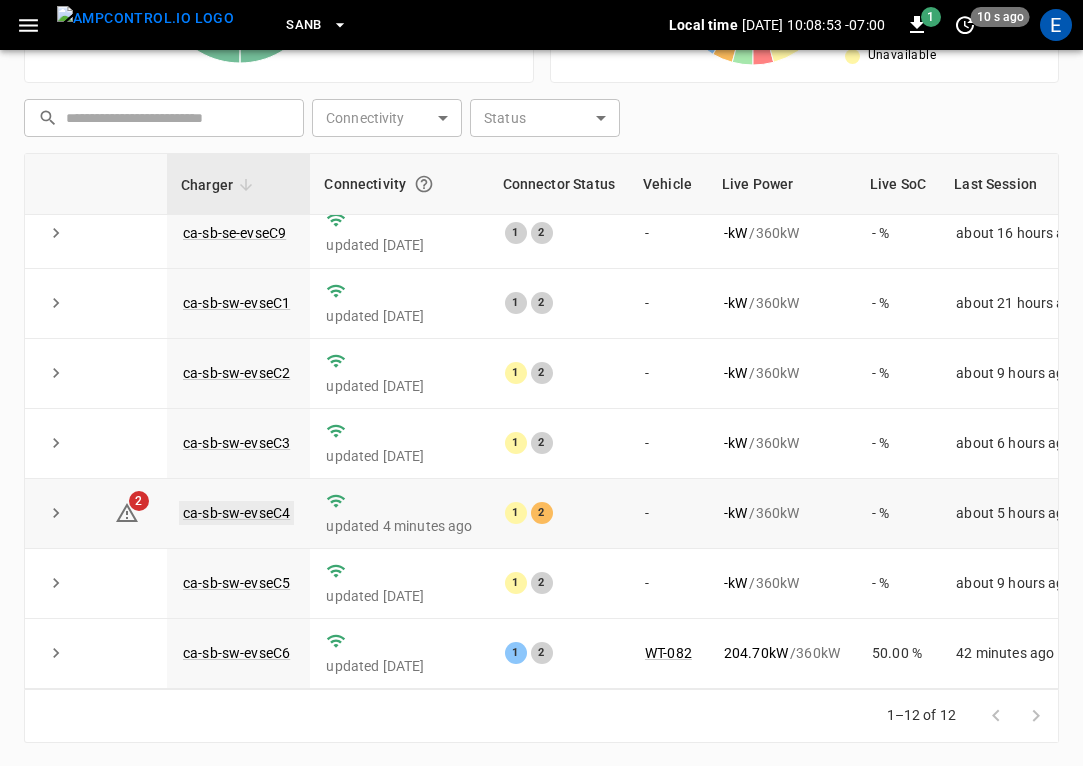 click on "ca-sb-sw-evseC4" at bounding box center (236, 513) 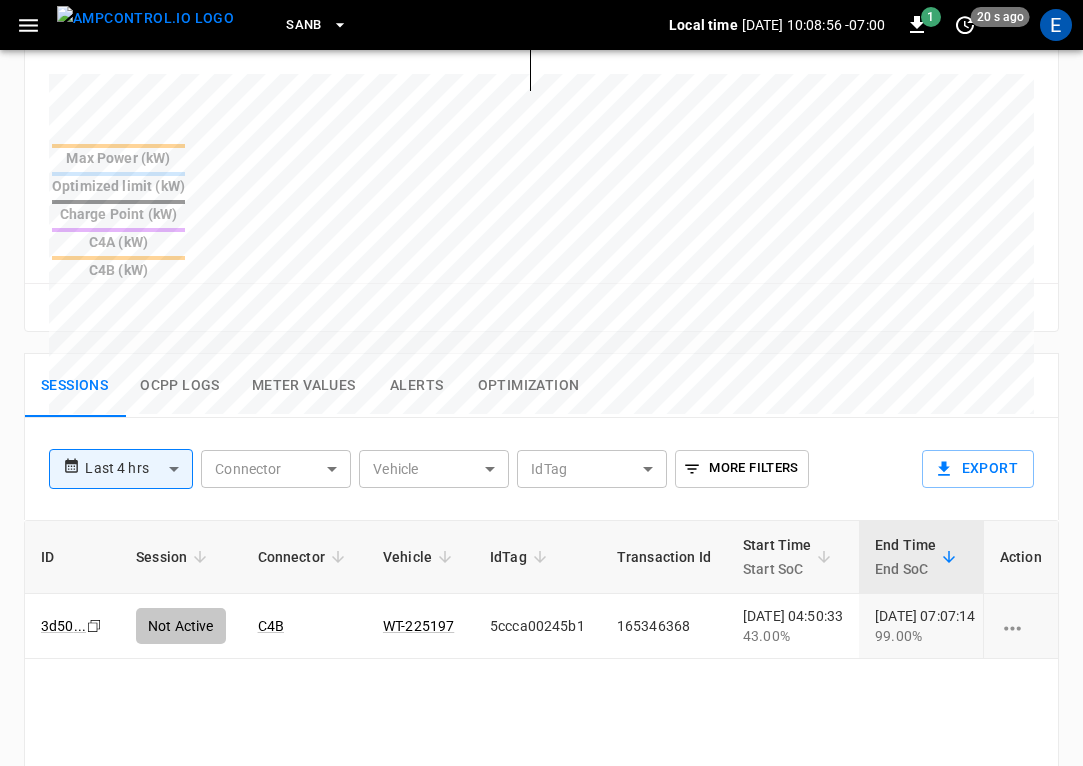 scroll, scrollTop: 1036, scrollLeft: 0, axis: vertical 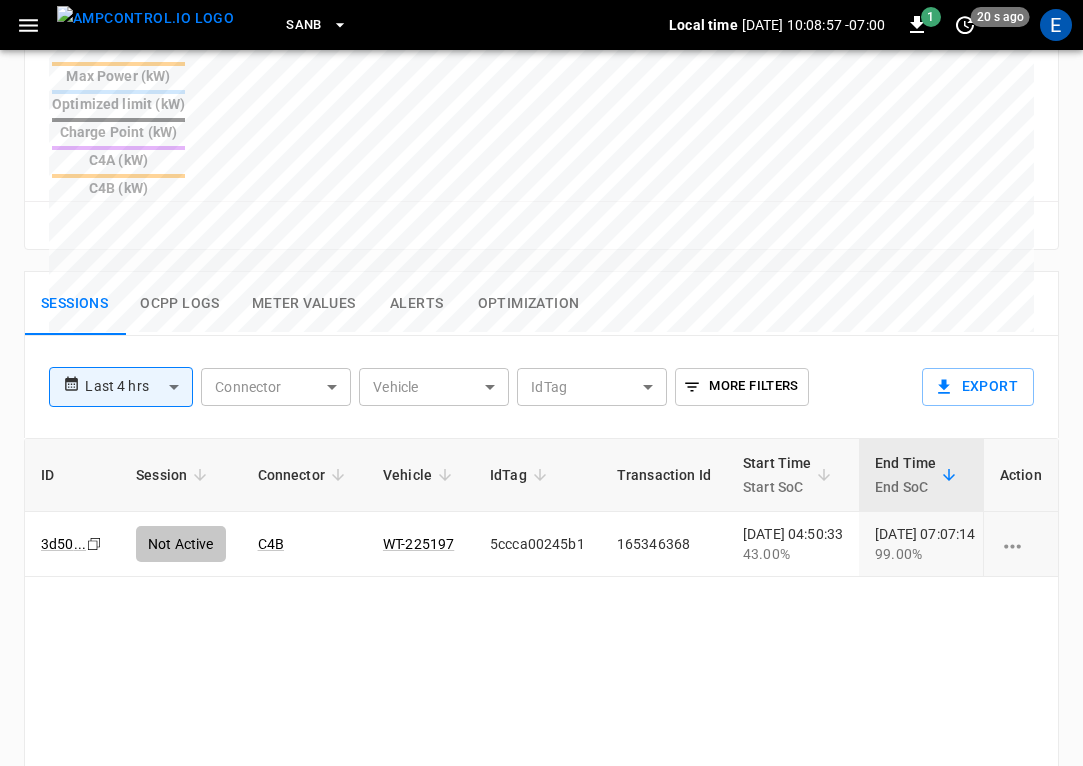 click on "Ocpp logs" at bounding box center (180, 304) 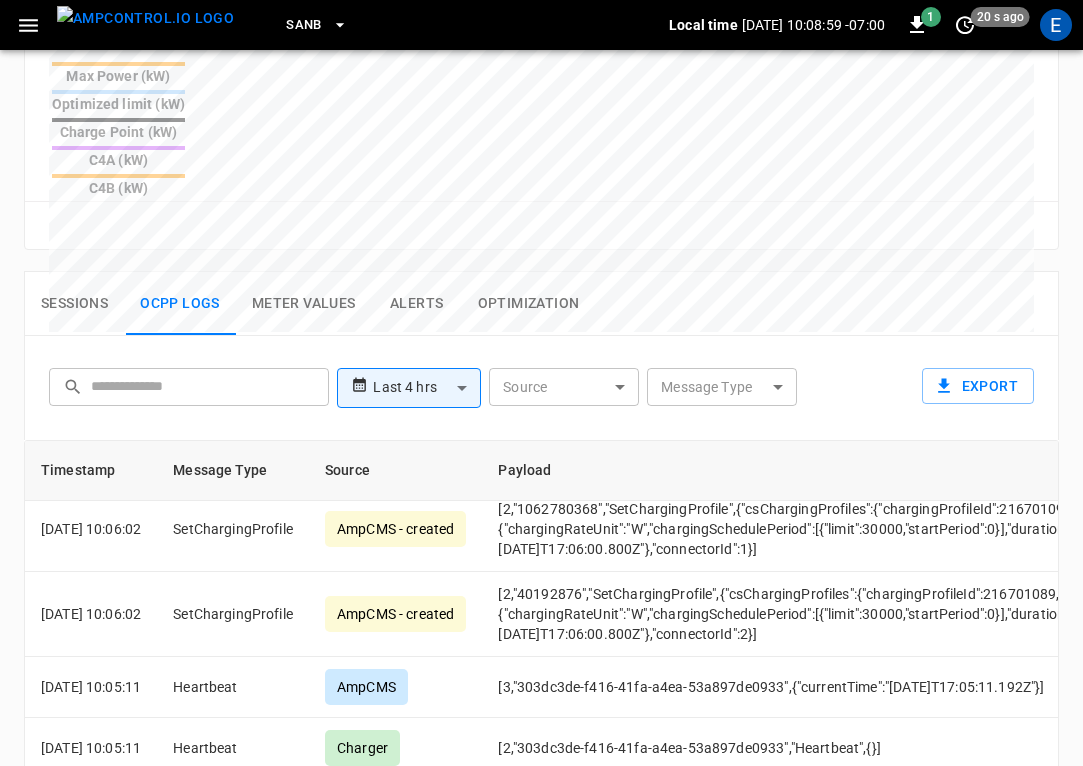 scroll, scrollTop: 308, scrollLeft: 0, axis: vertical 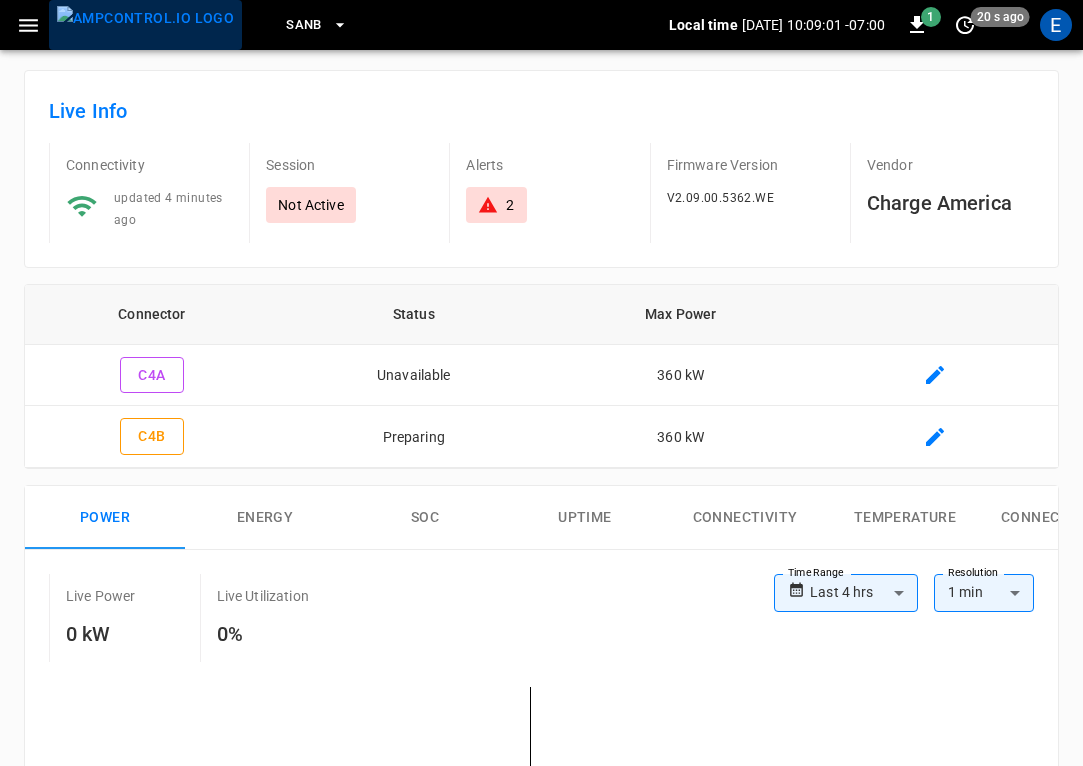 click at bounding box center [145, 18] 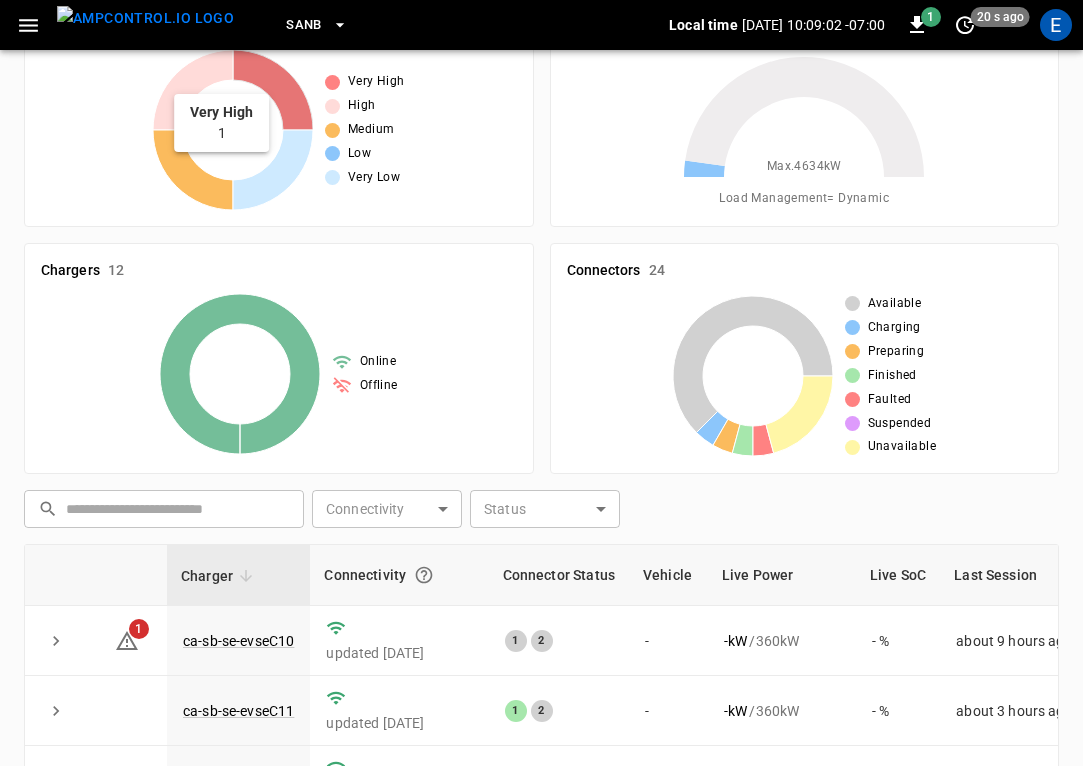 scroll, scrollTop: 0, scrollLeft: 0, axis: both 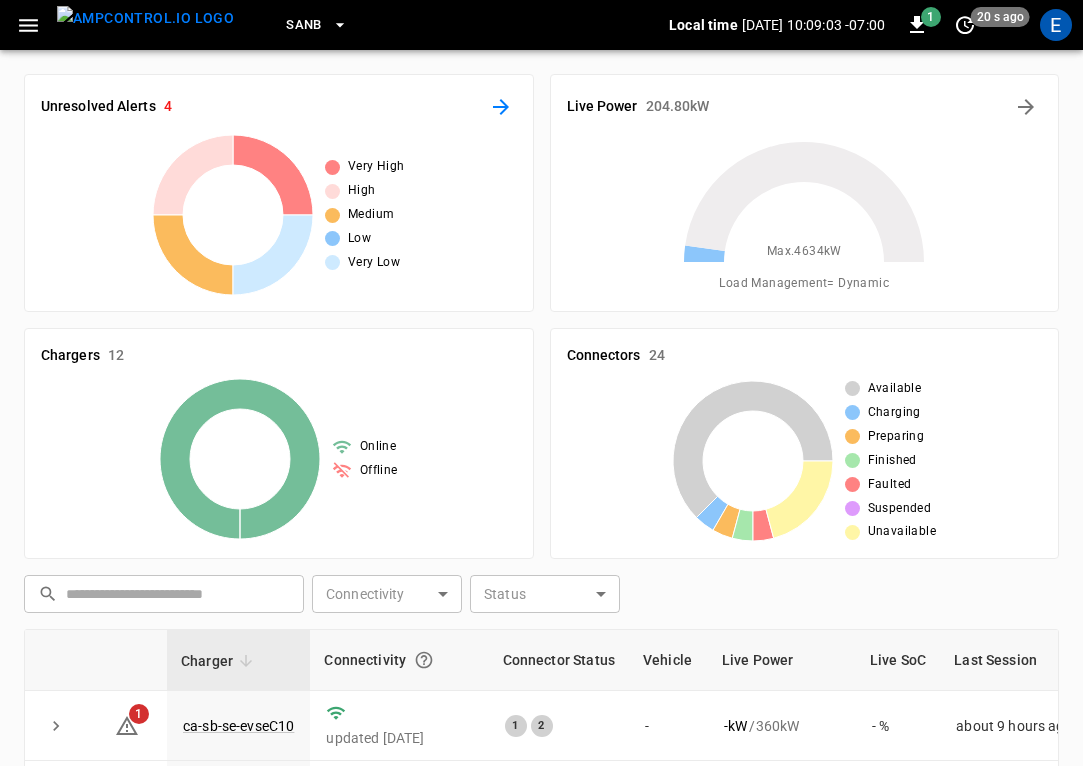 click 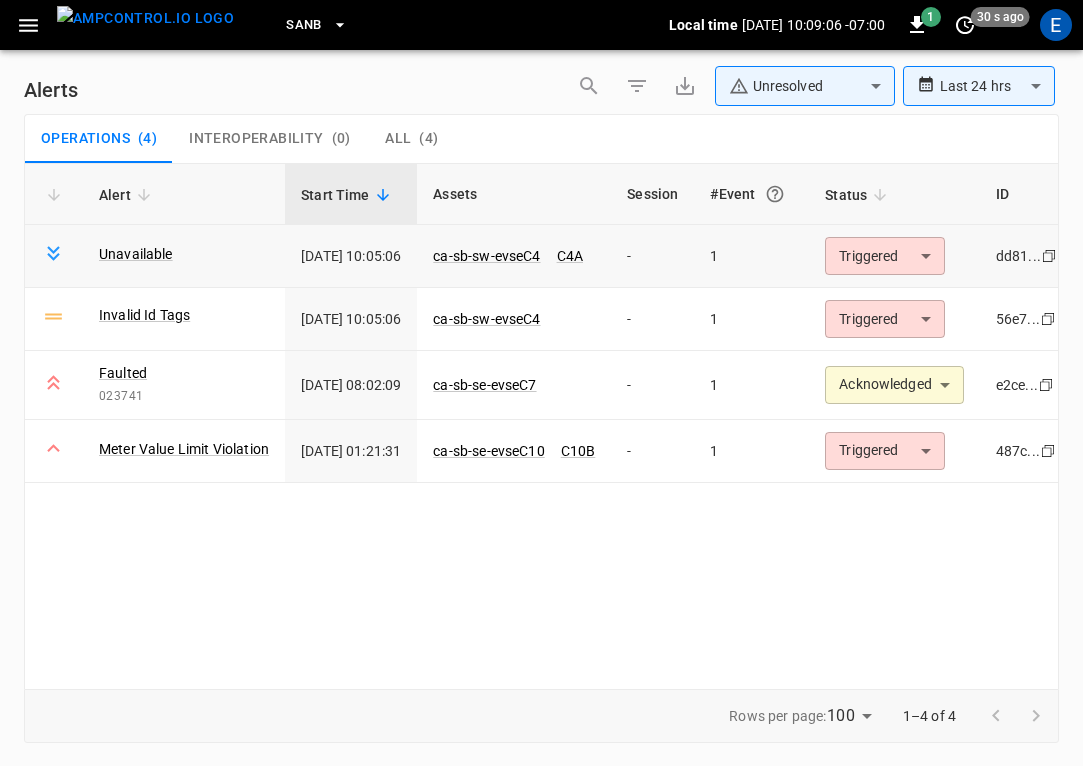 click on "**********" at bounding box center (541, 379) 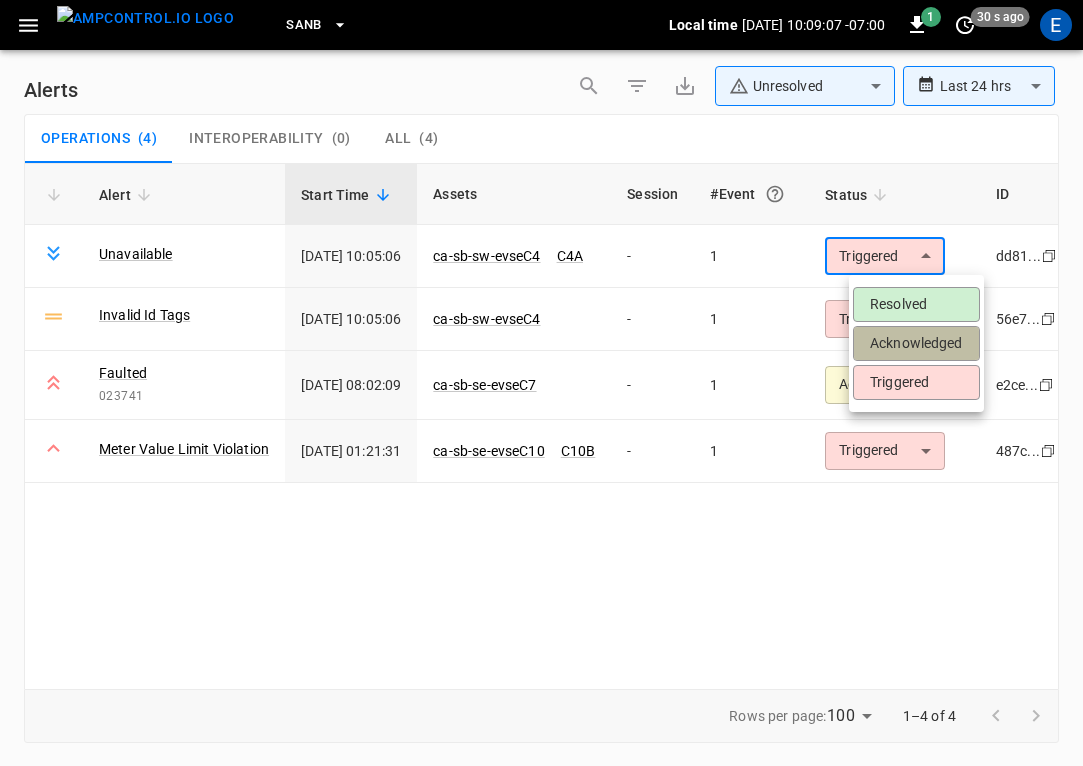 click on "Acknowledged" at bounding box center (916, 343) 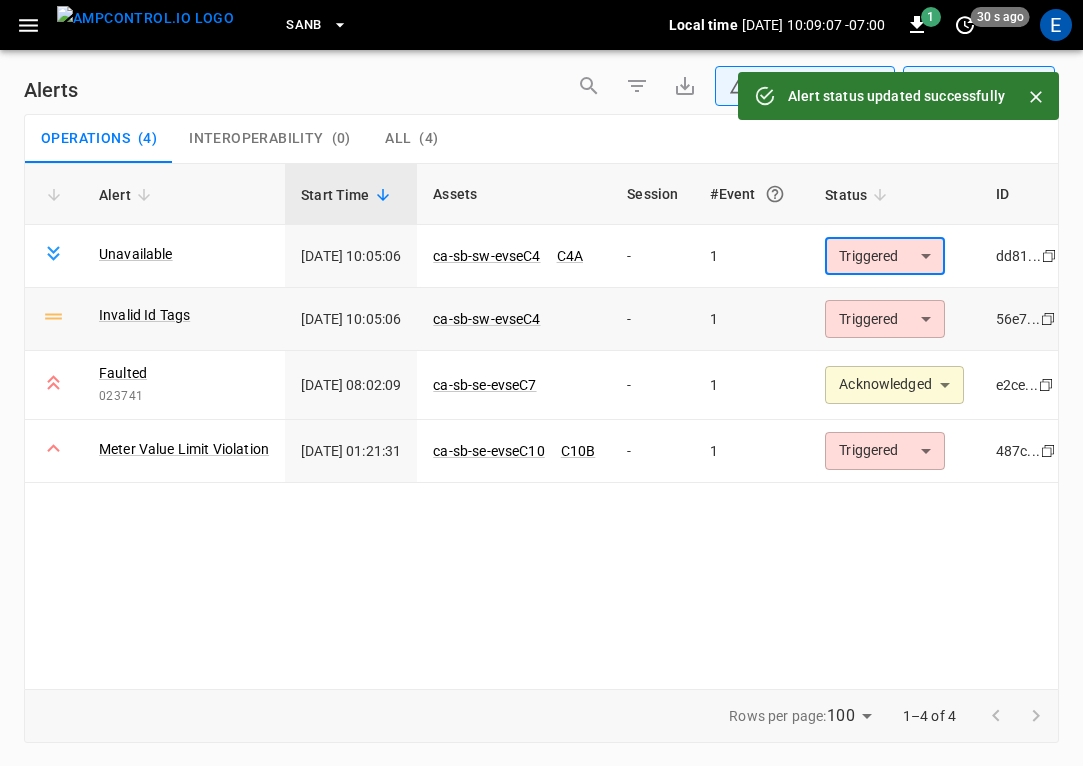 type on "**********" 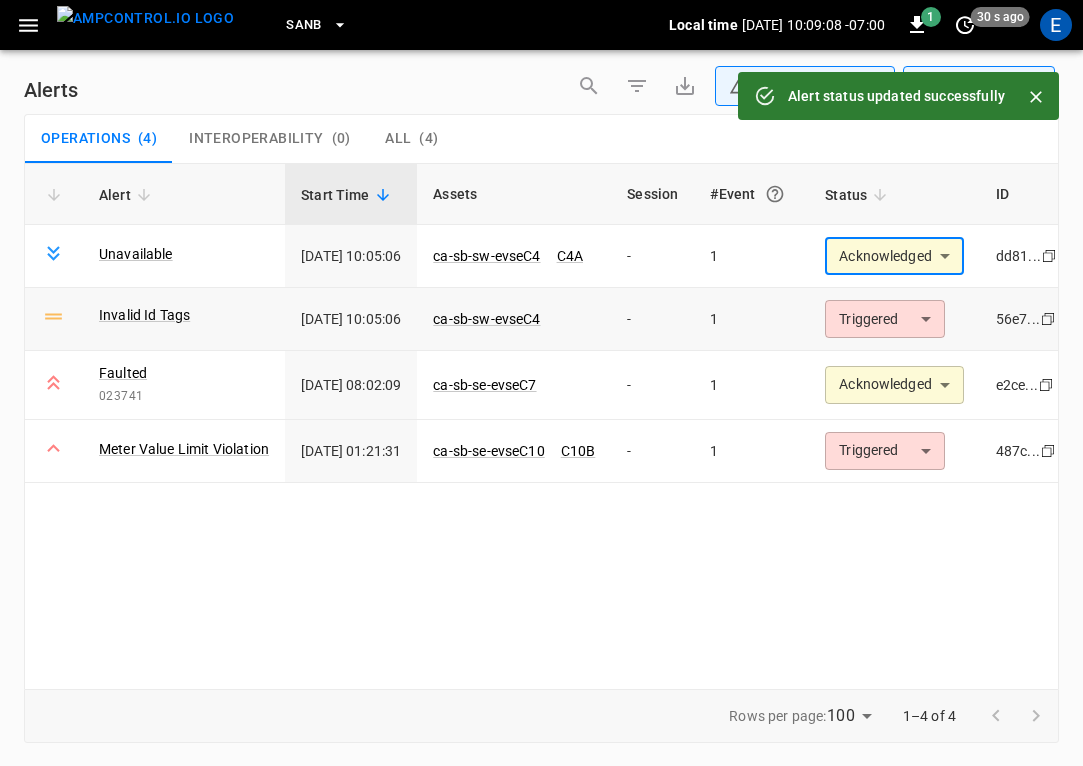 click on "**********" at bounding box center (541, 379) 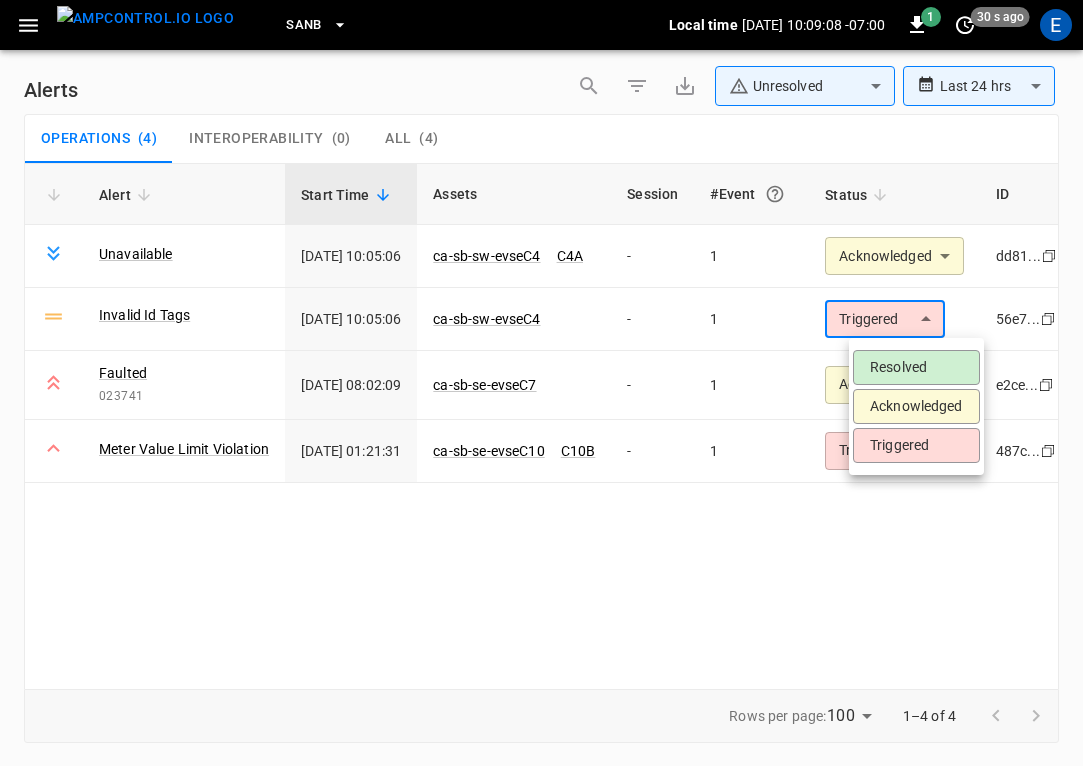 click on "Acknowledged" at bounding box center (916, 406) 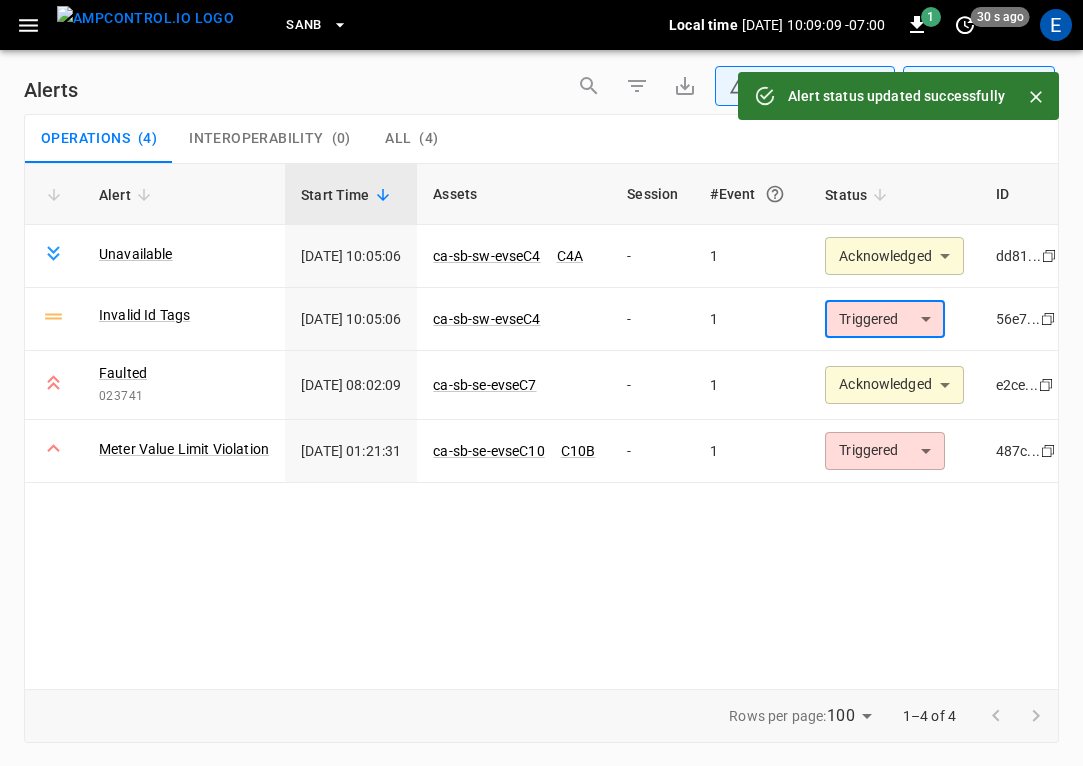 type on "**********" 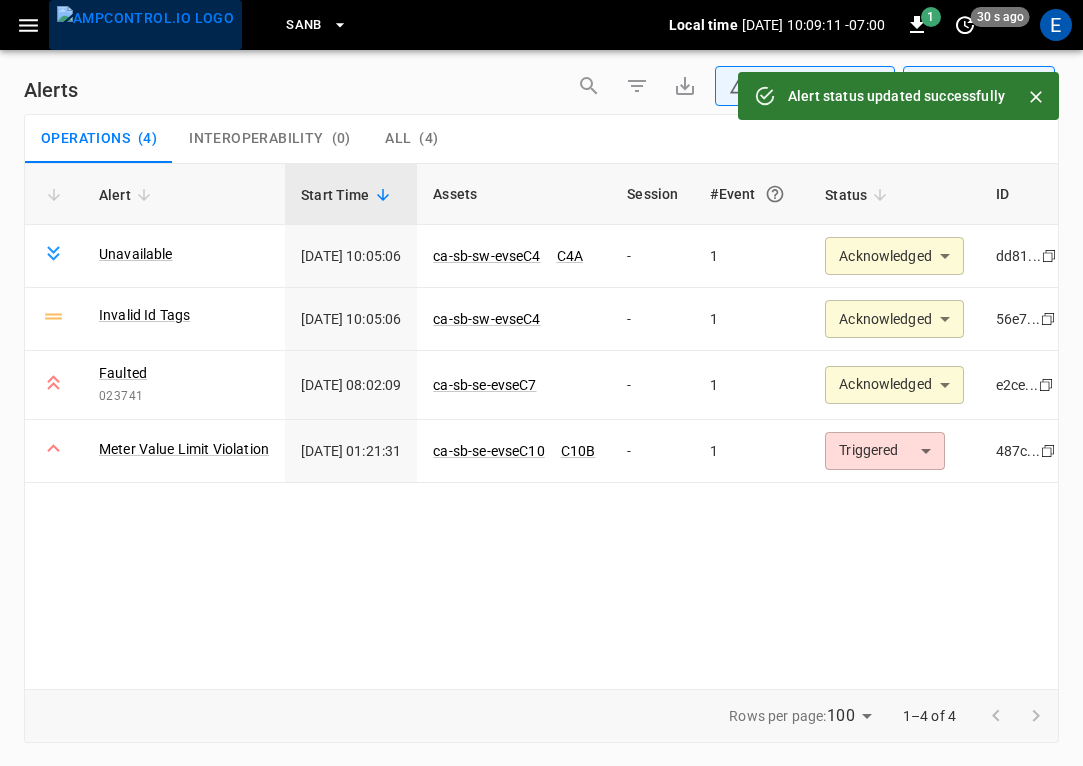 click at bounding box center [145, 18] 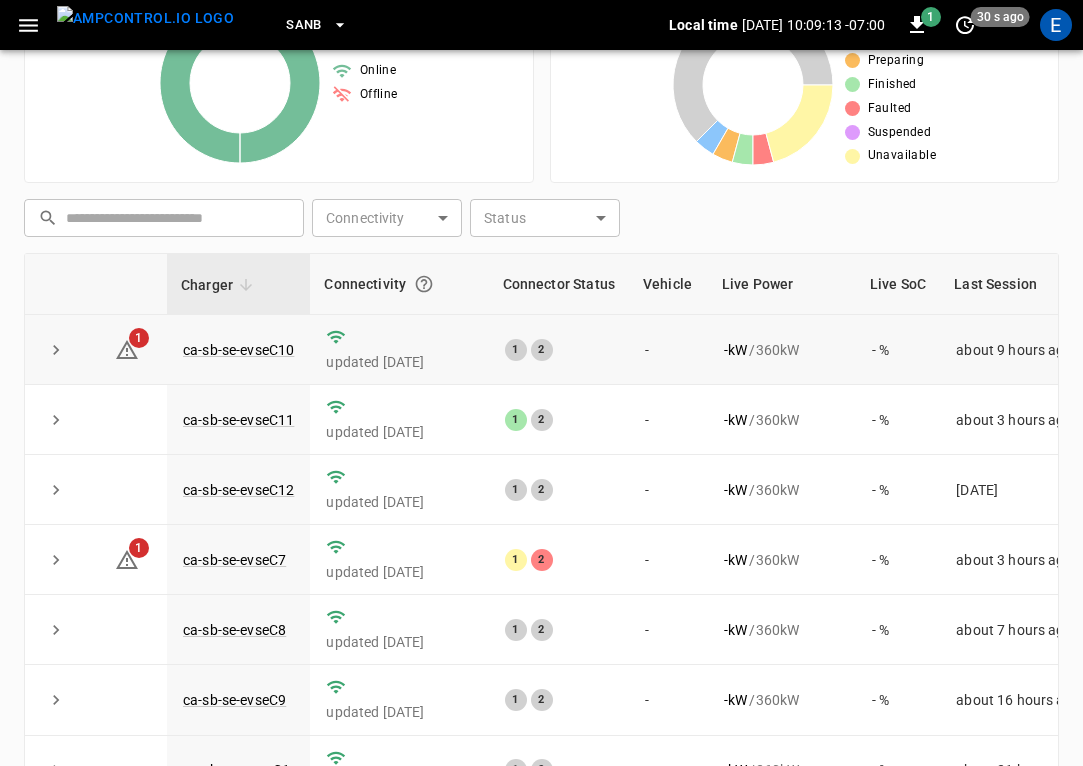 scroll, scrollTop: 377, scrollLeft: 0, axis: vertical 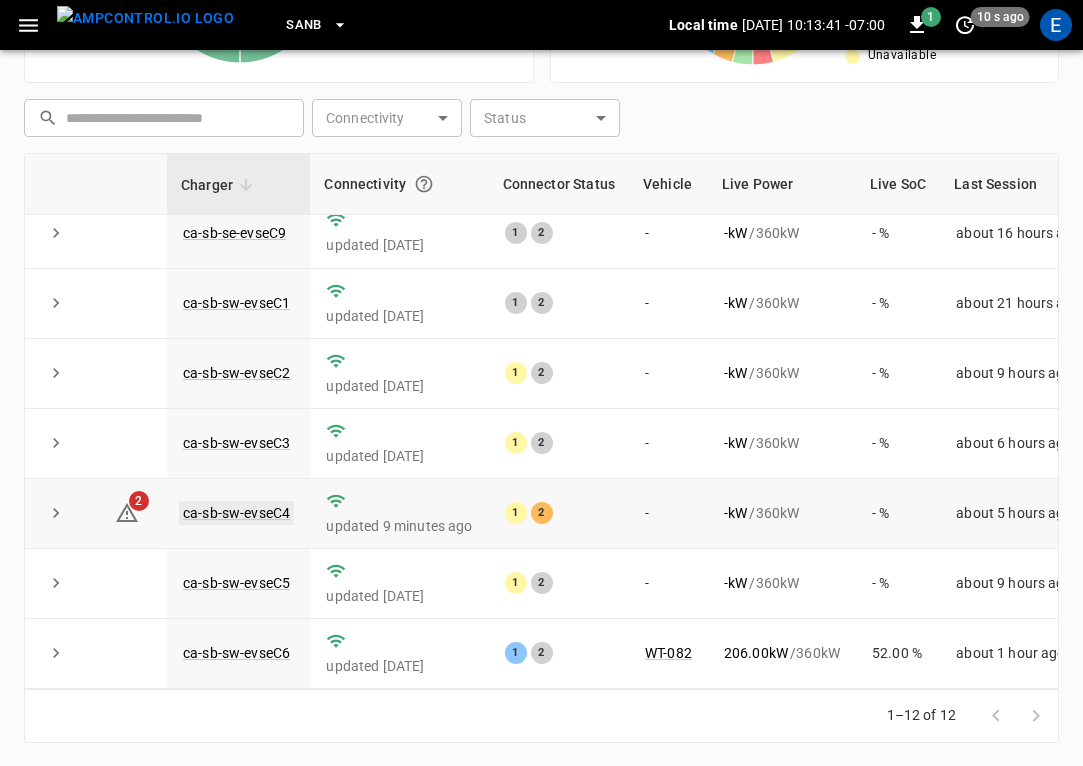 click on "ca-sb-sw-evseC4" at bounding box center (236, 513) 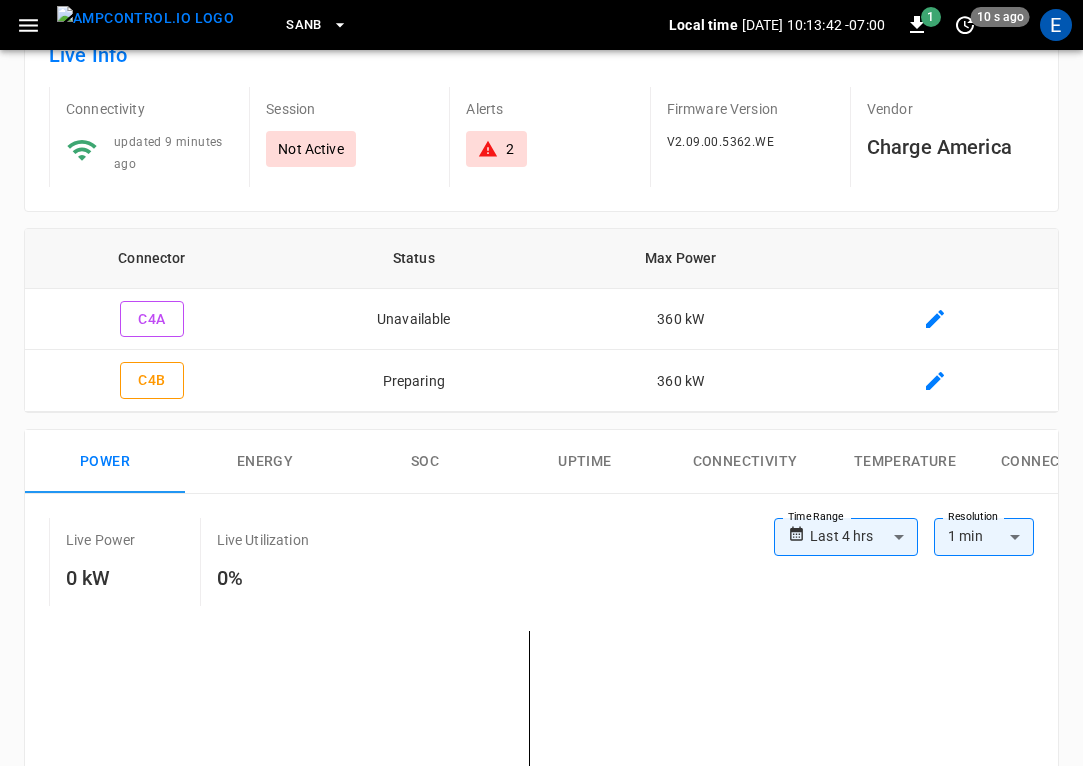 scroll, scrollTop: 458, scrollLeft: 0, axis: vertical 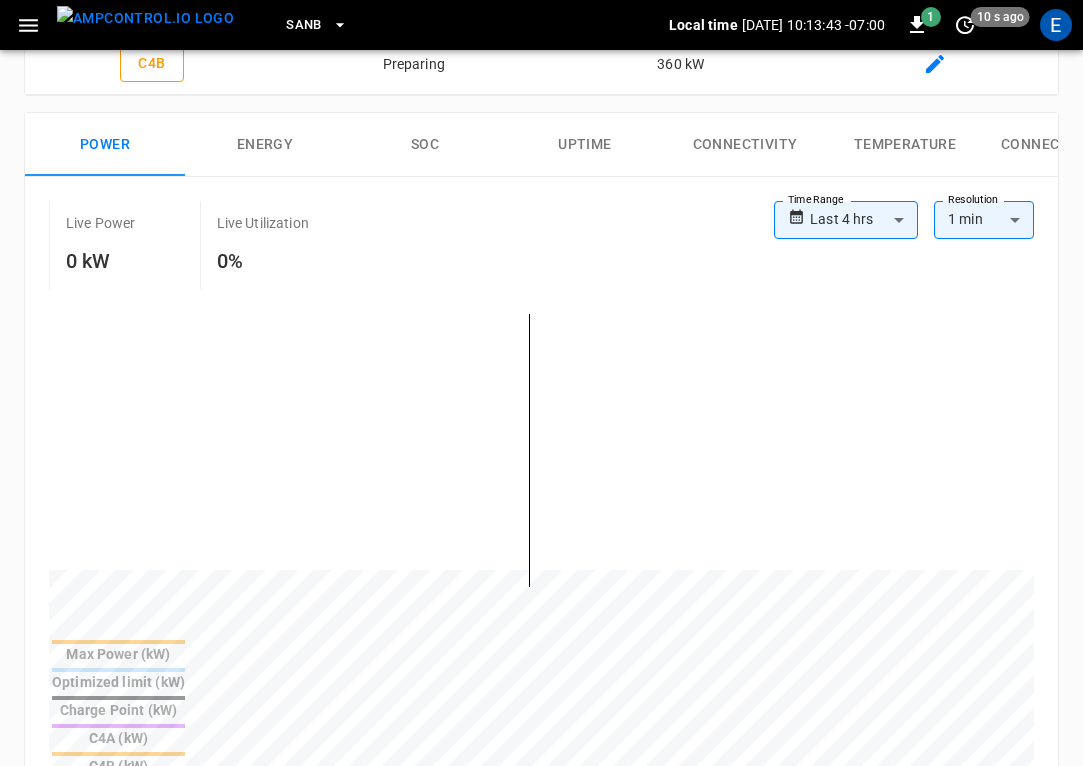 click at bounding box center (145, 18) 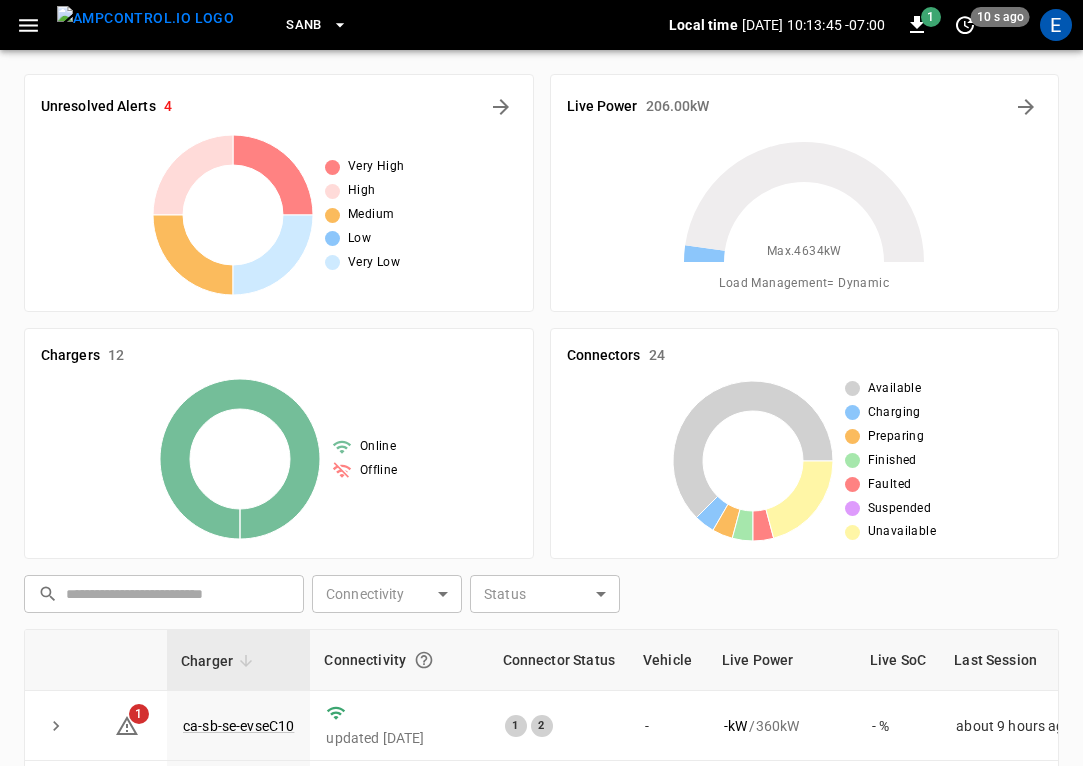 scroll, scrollTop: 476, scrollLeft: 0, axis: vertical 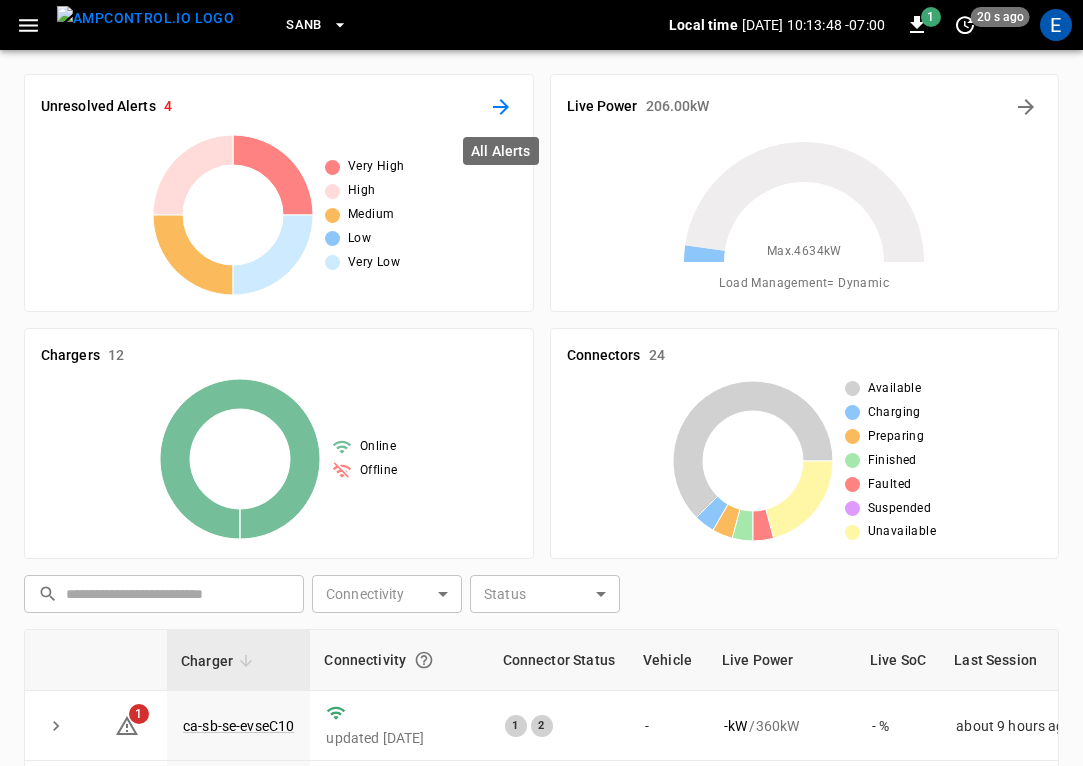 click 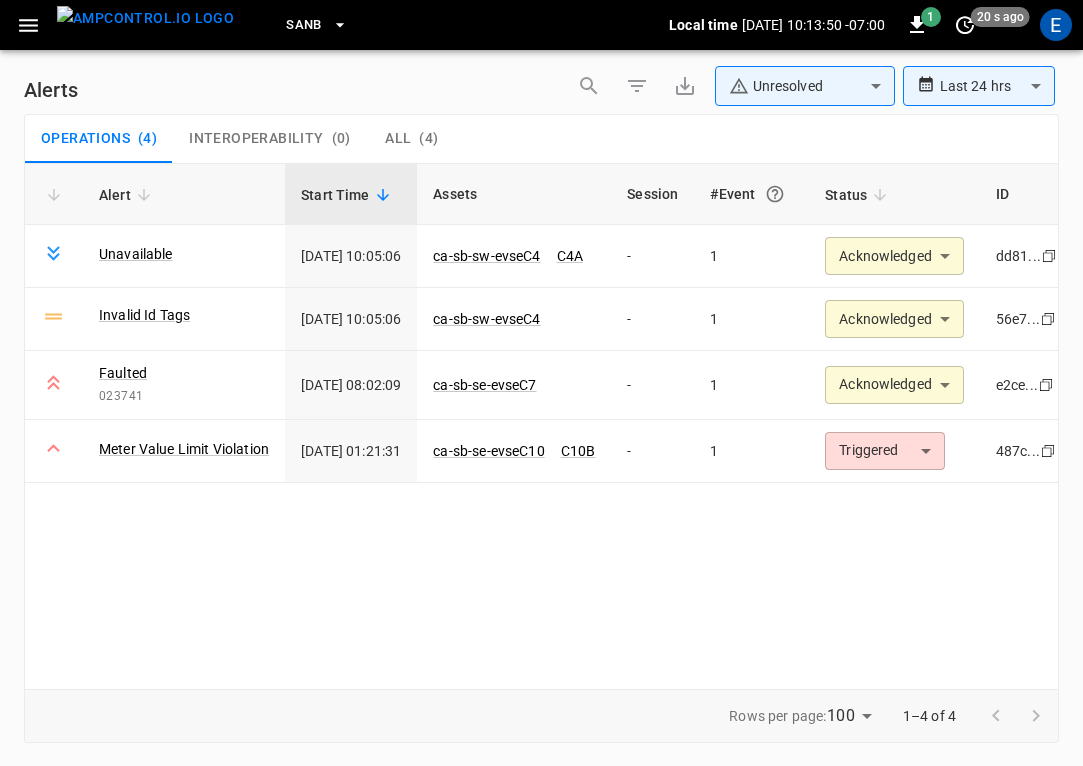 click at bounding box center [145, 18] 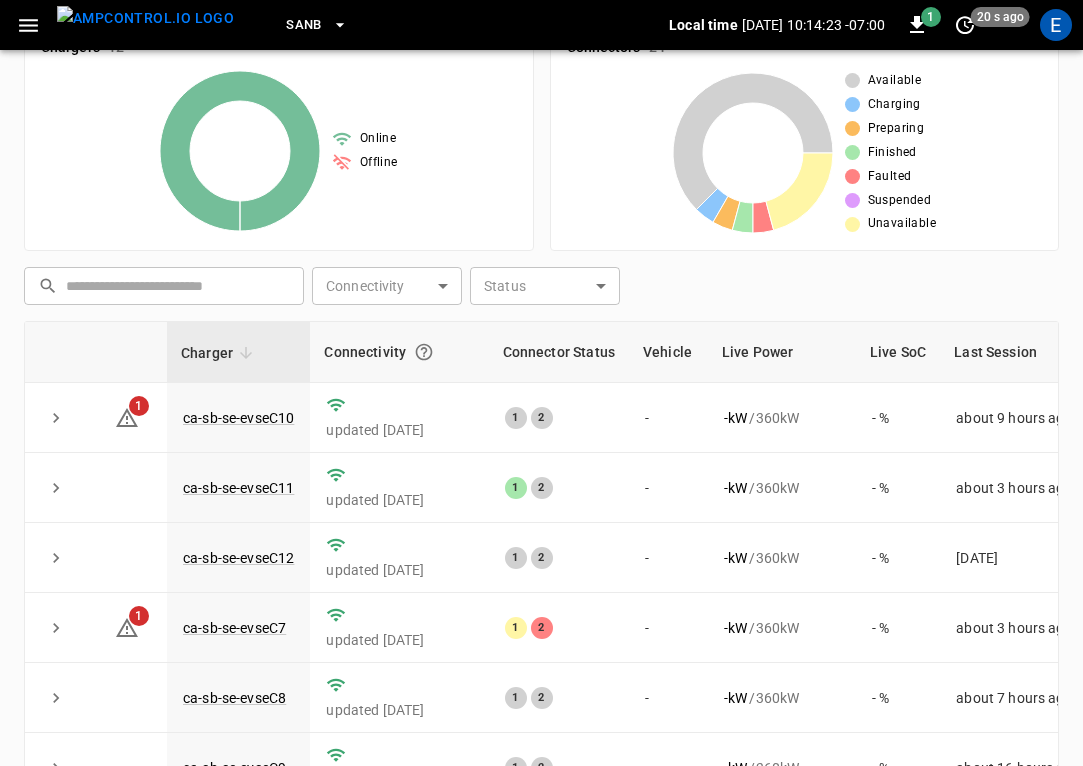 scroll, scrollTop: 476, scrollLeft: 0, axis: vertical 